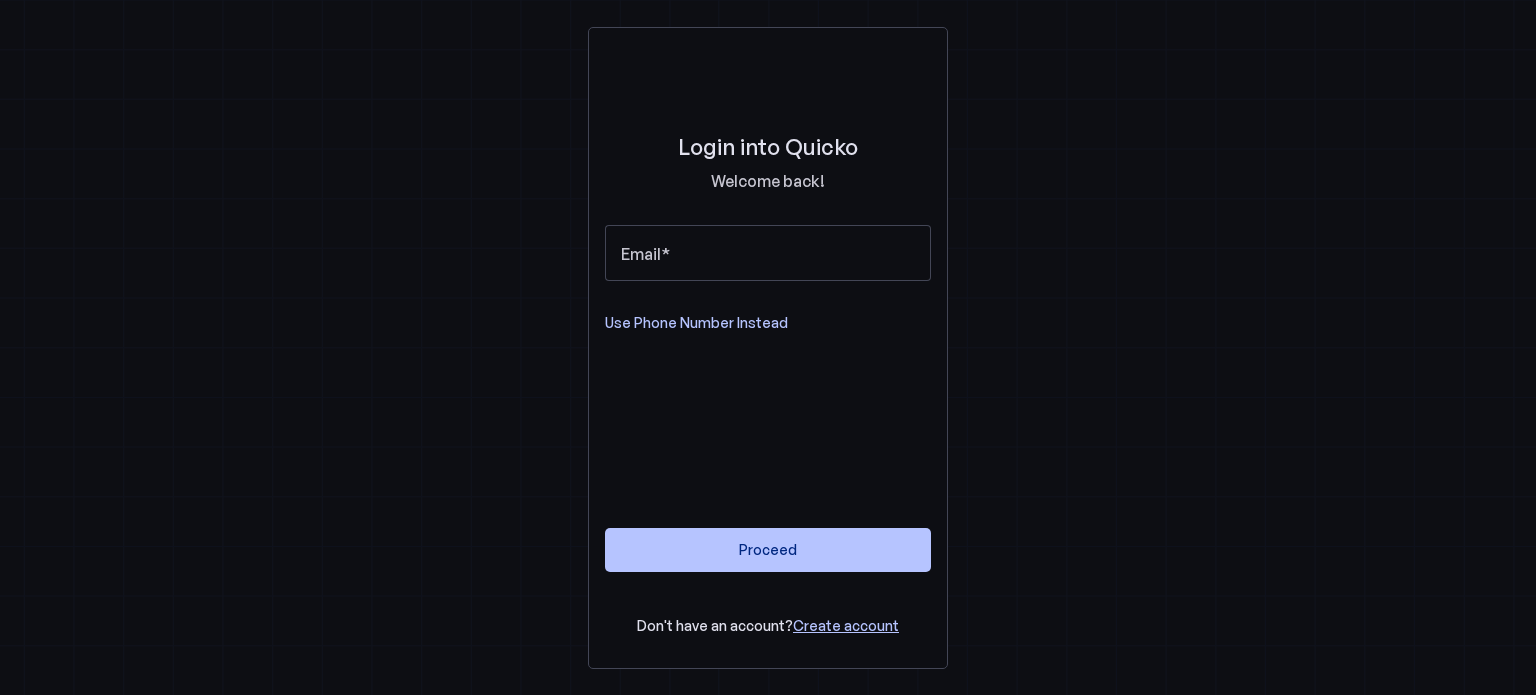 scroll, scrollTop: 0, scrollLeft: 0, axis: both 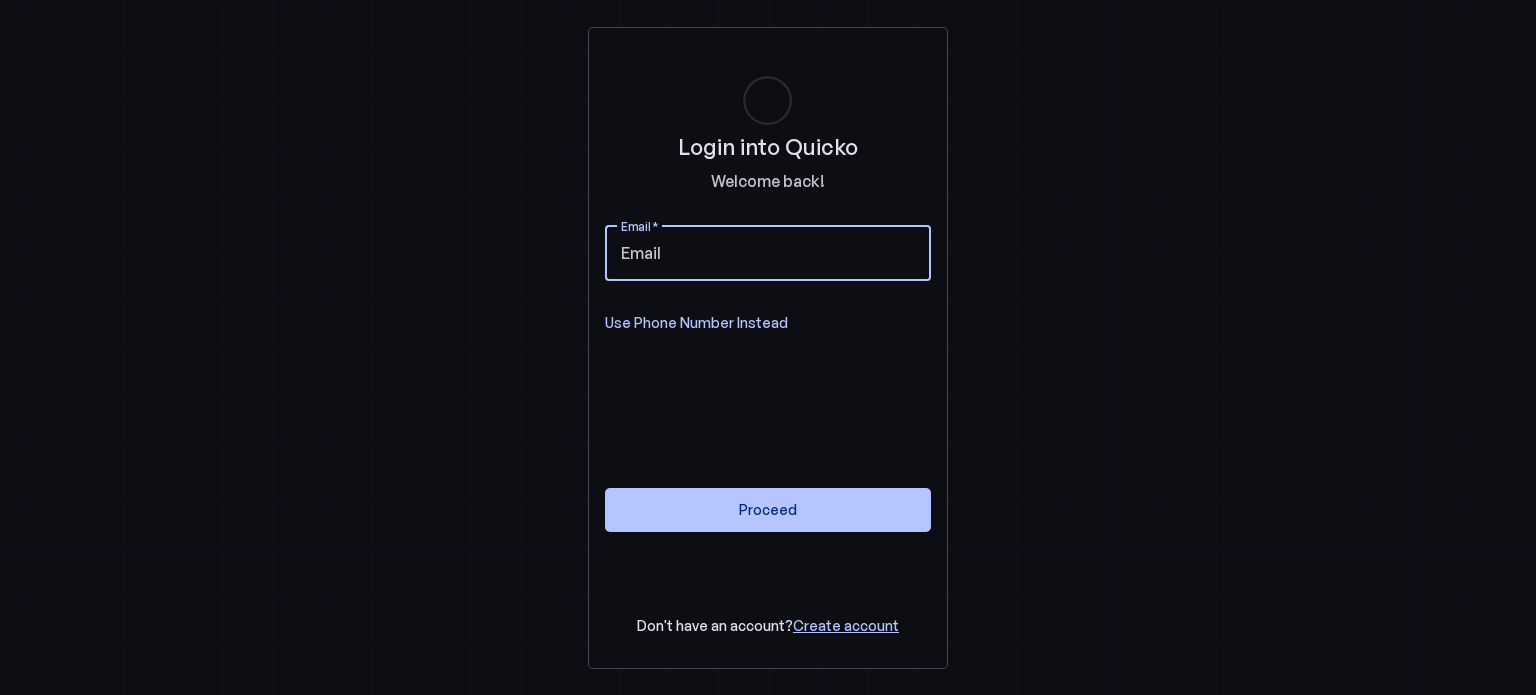 click on "Email" at bounding box center [768, 253] 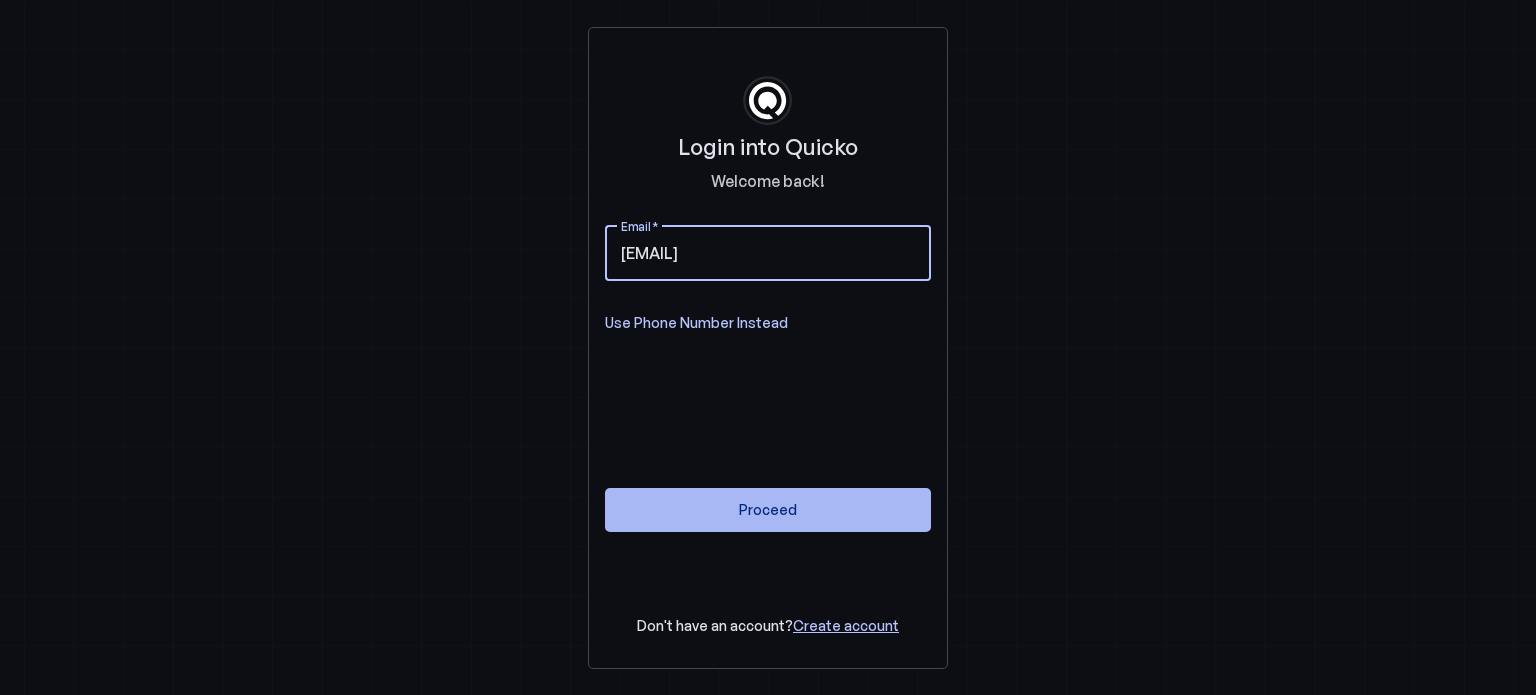 type on "[EMAIL]" 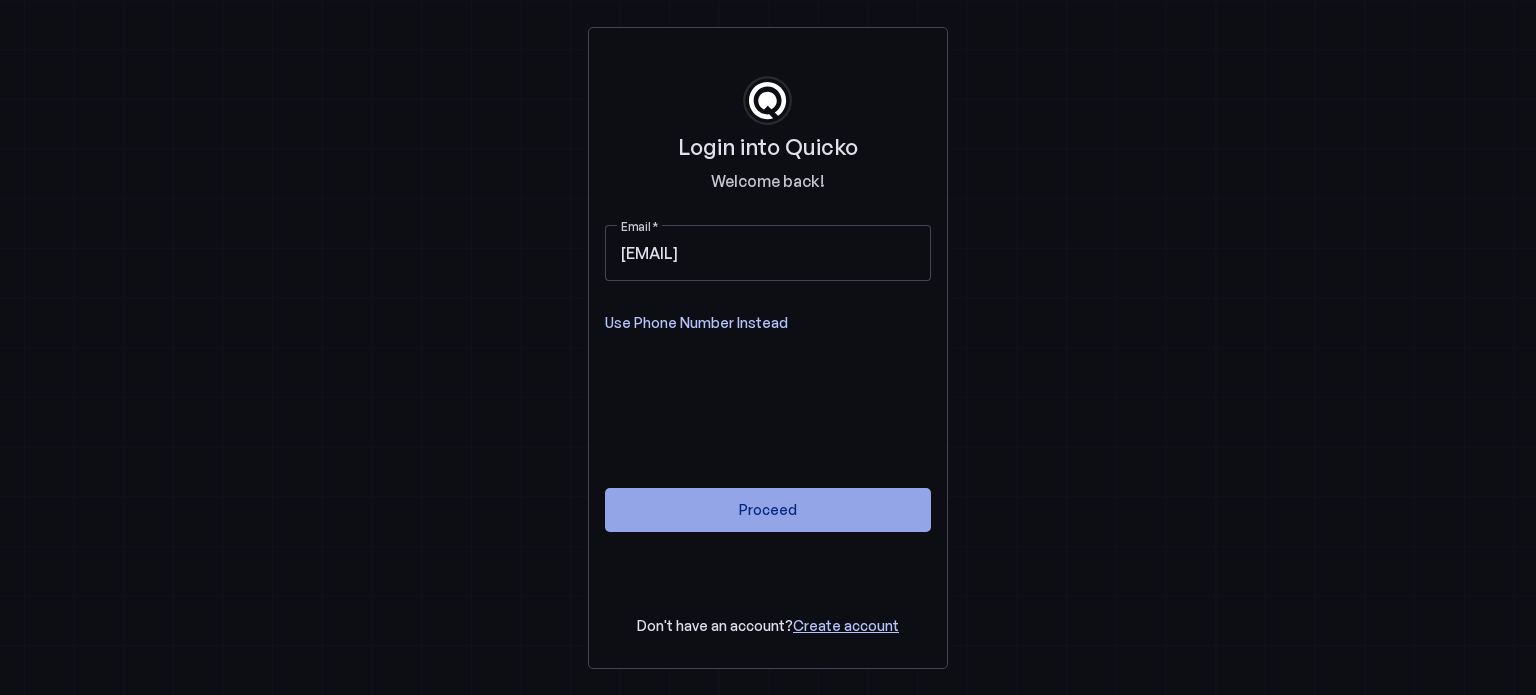 click on "Proceed" at bounding box center [768, 509] 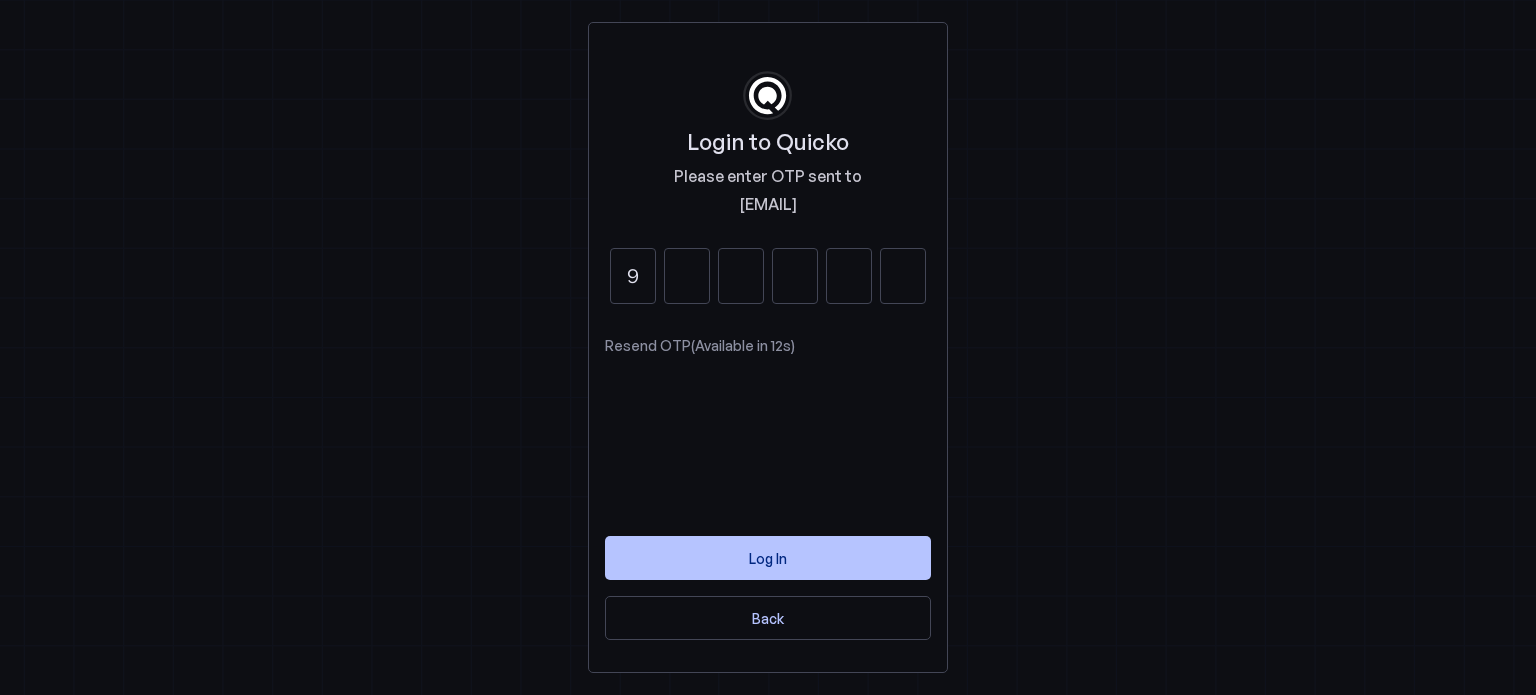 type on "9" 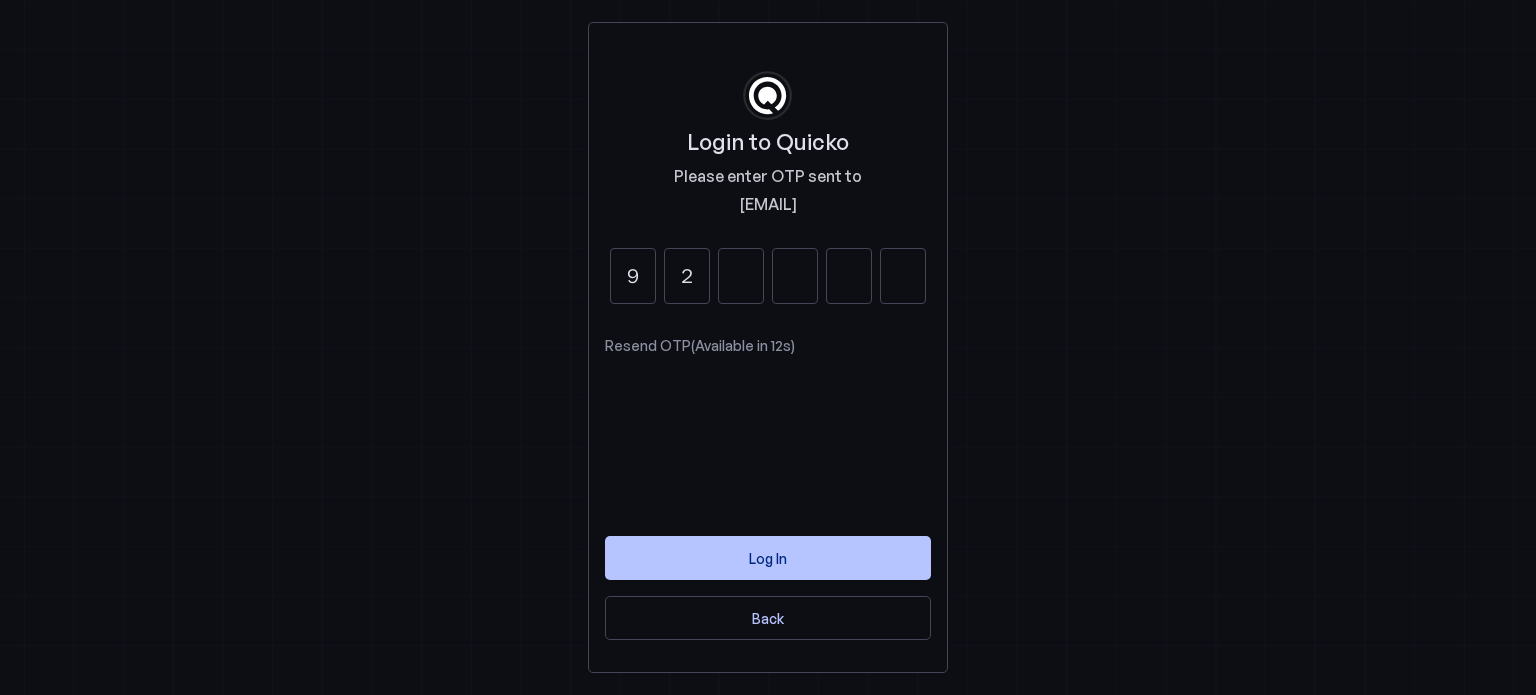 type on "2" 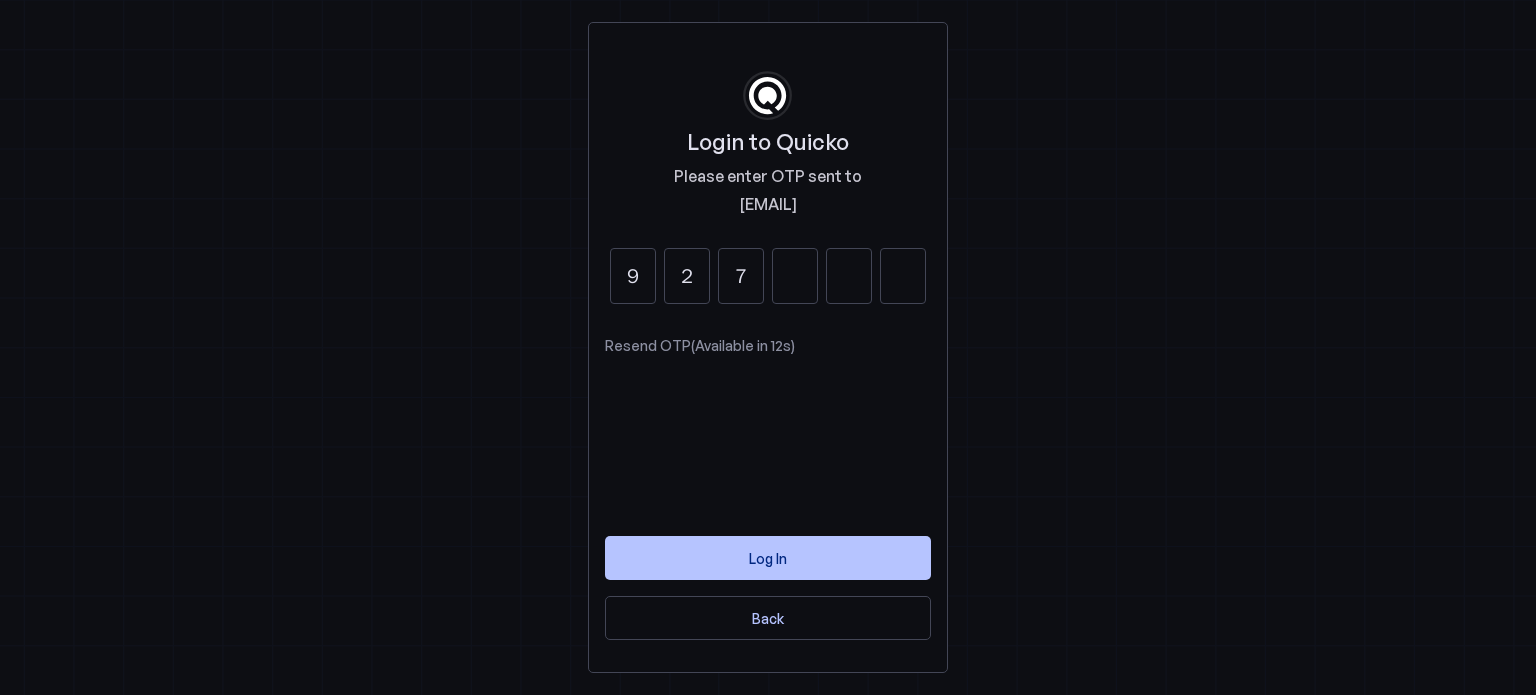 type on "7" 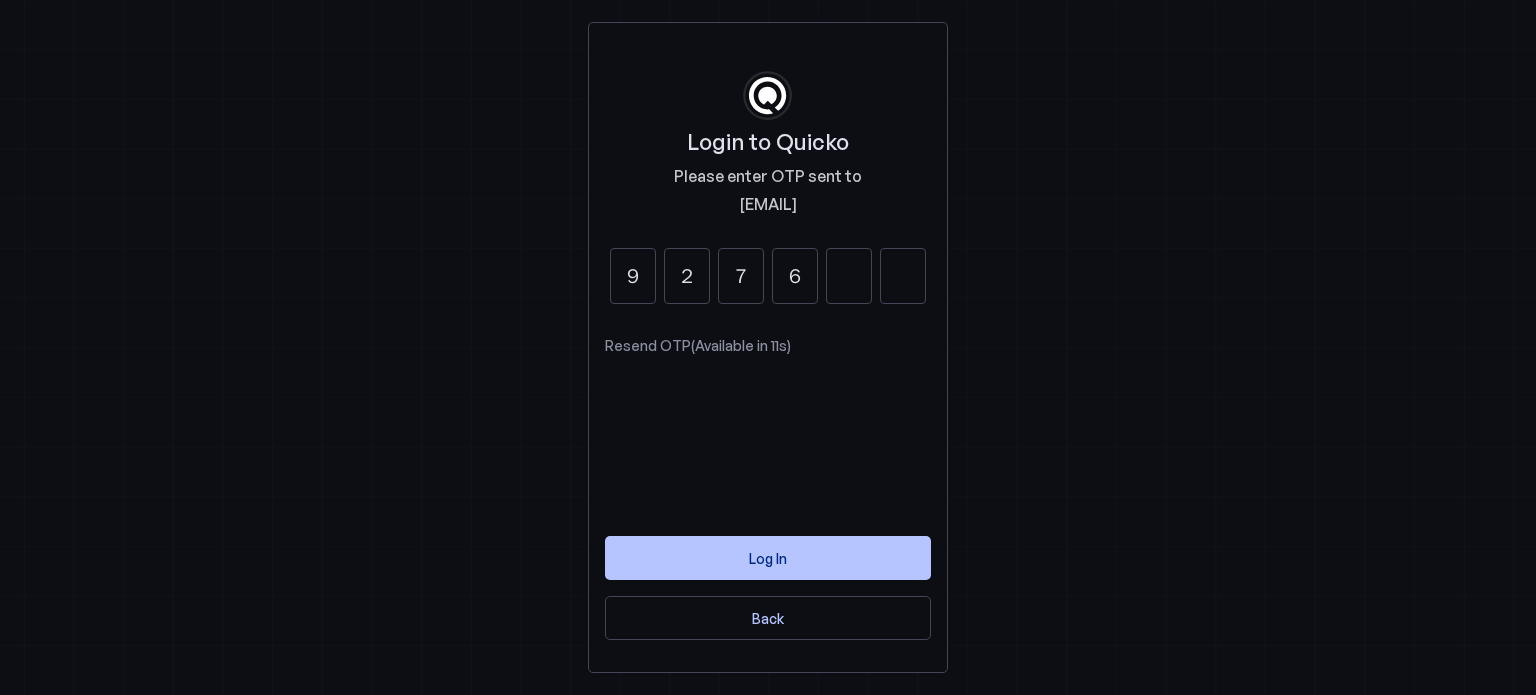 type on "6" 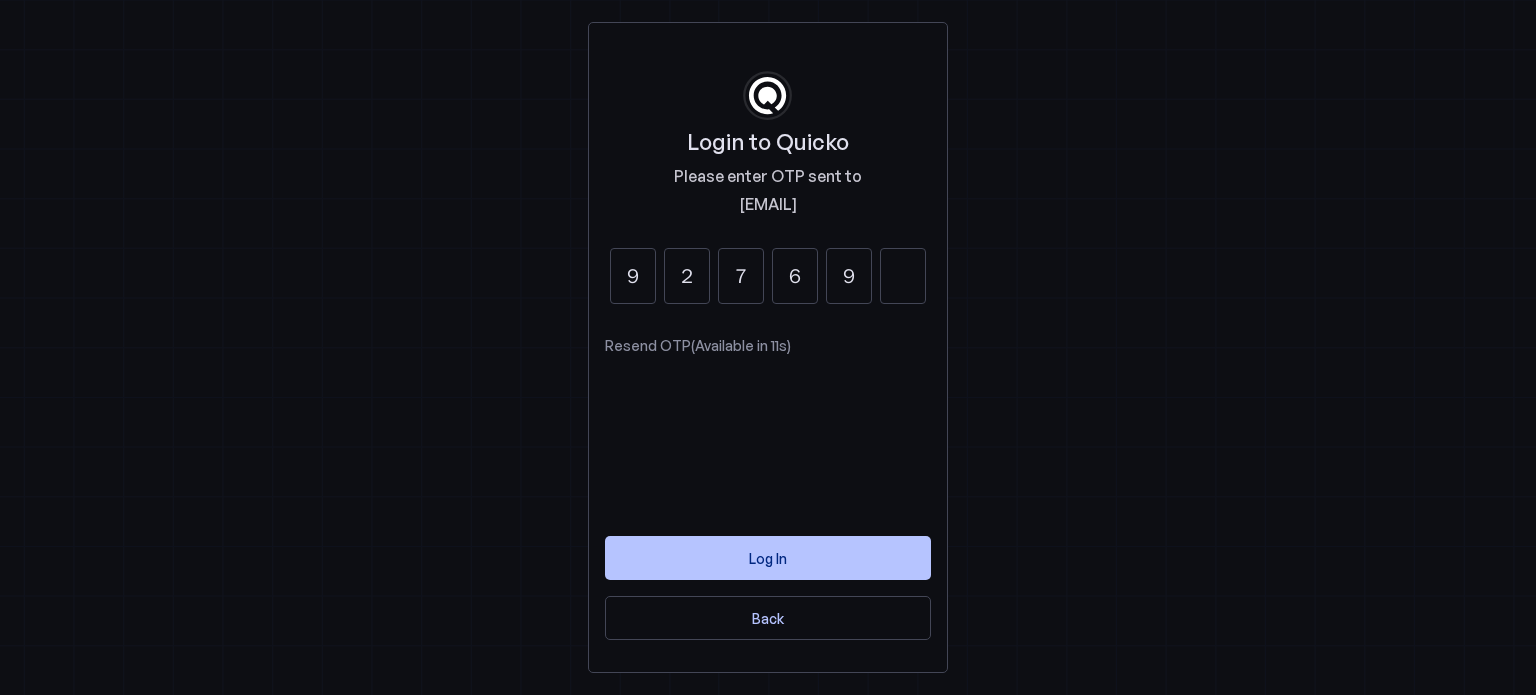 type on "9" 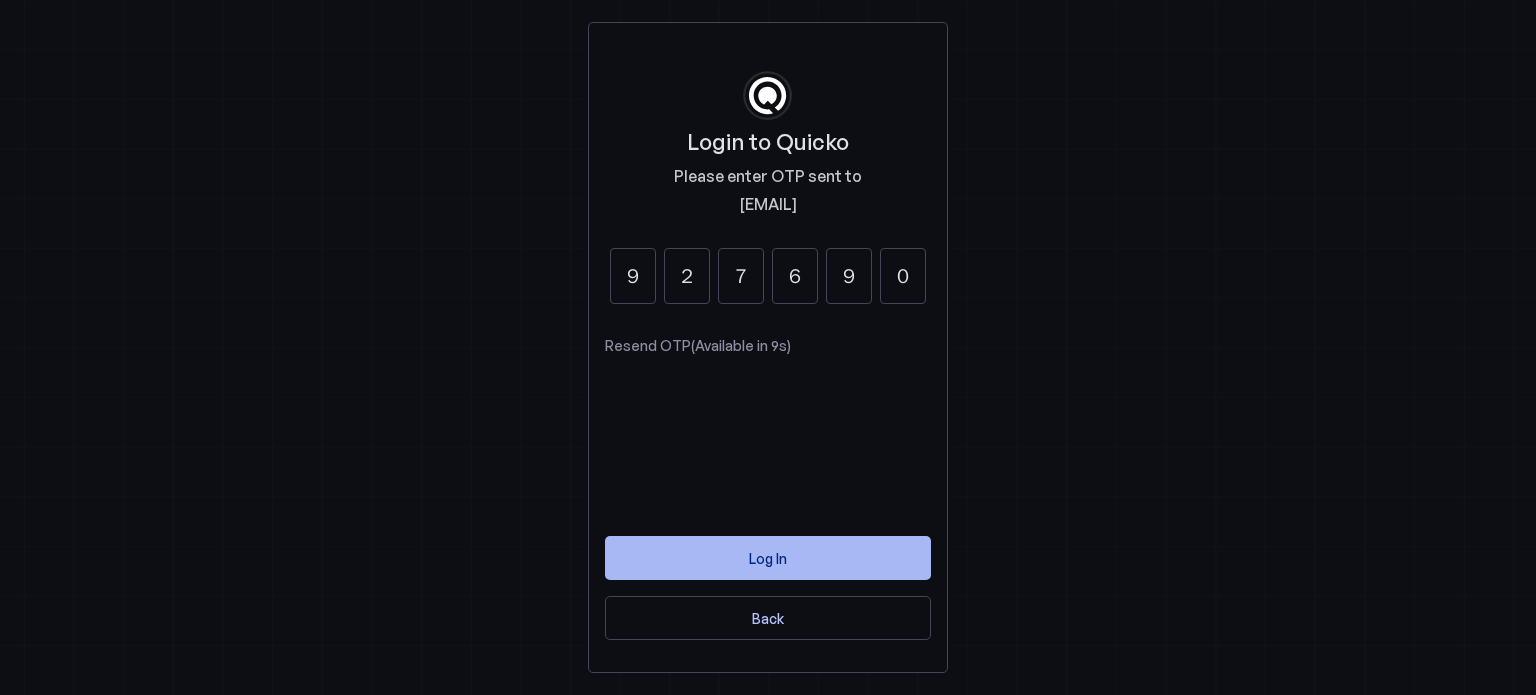type on "0" 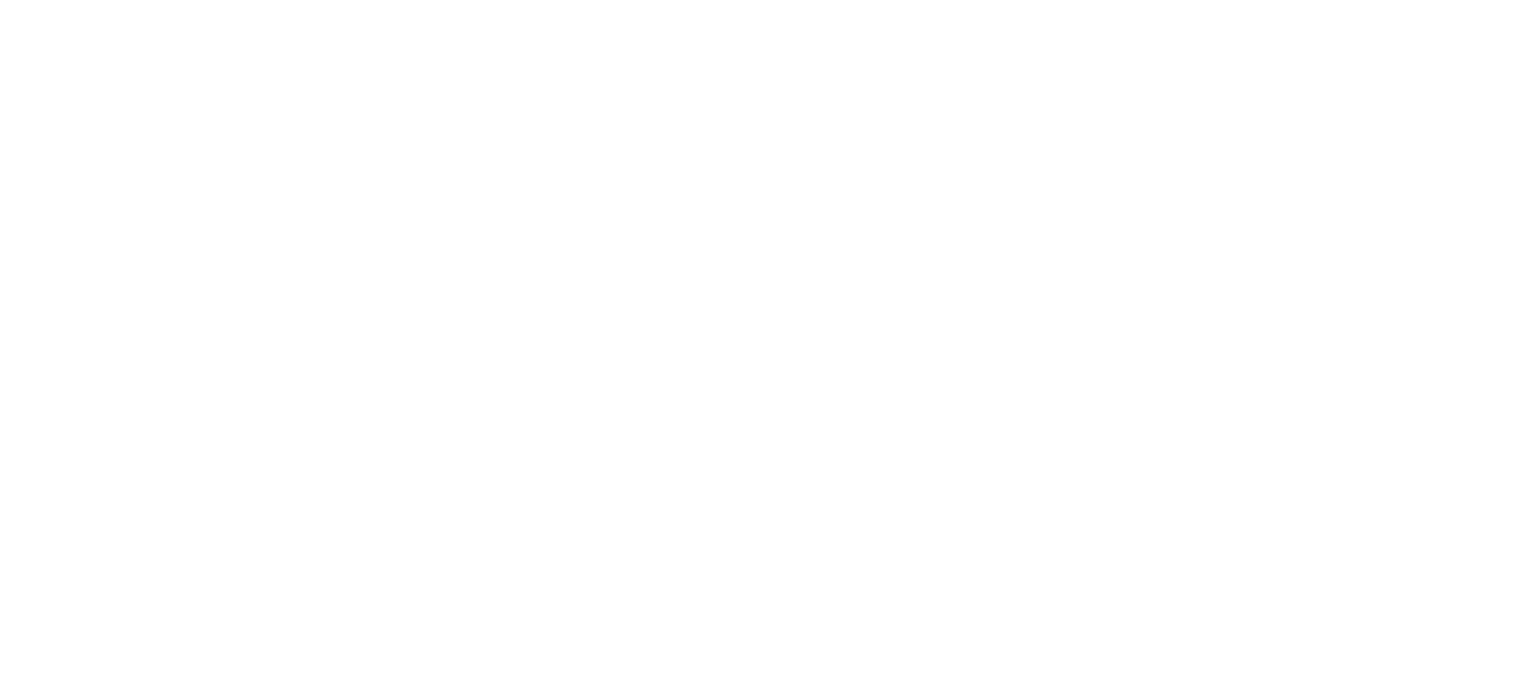 scroll, scrollTop: 0, scrollLeft: 0, axis: both 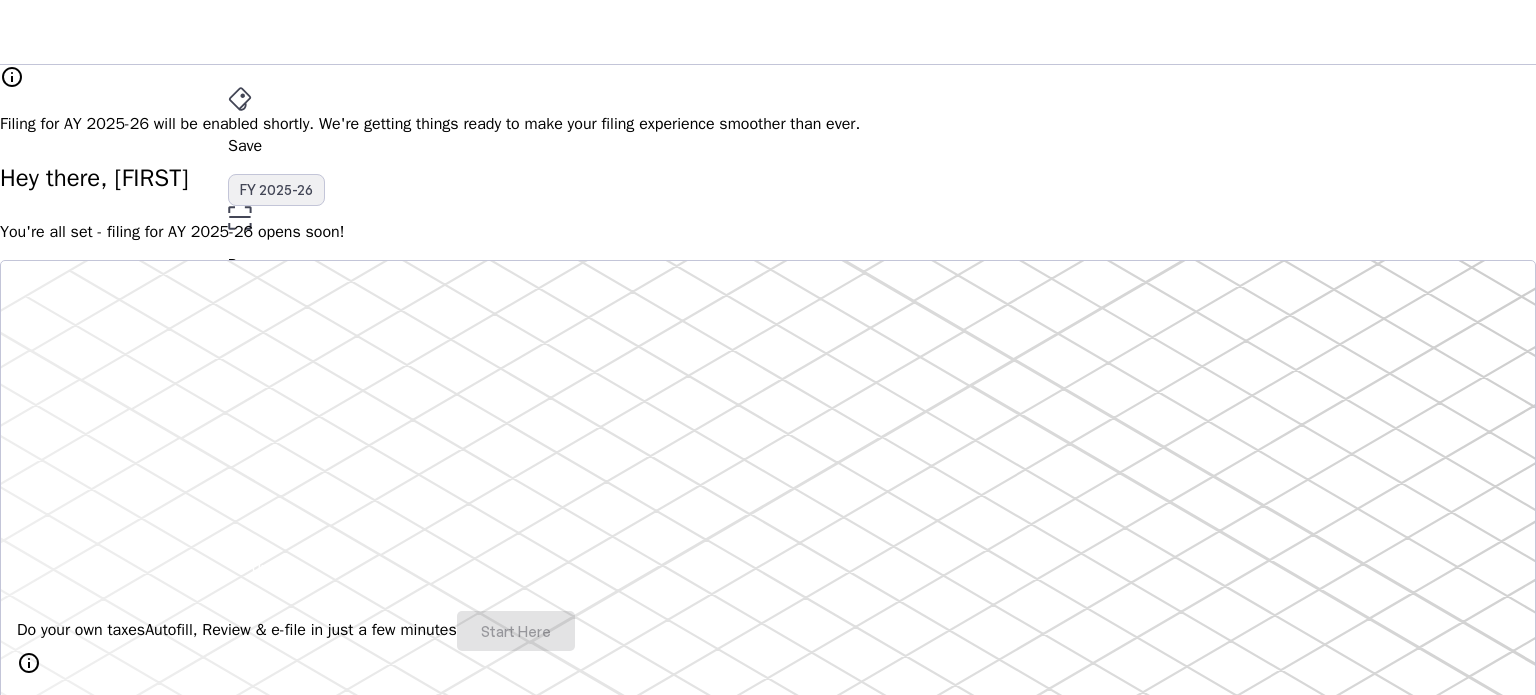 click on "FY 2025-26" at bounding box center (276, 190) 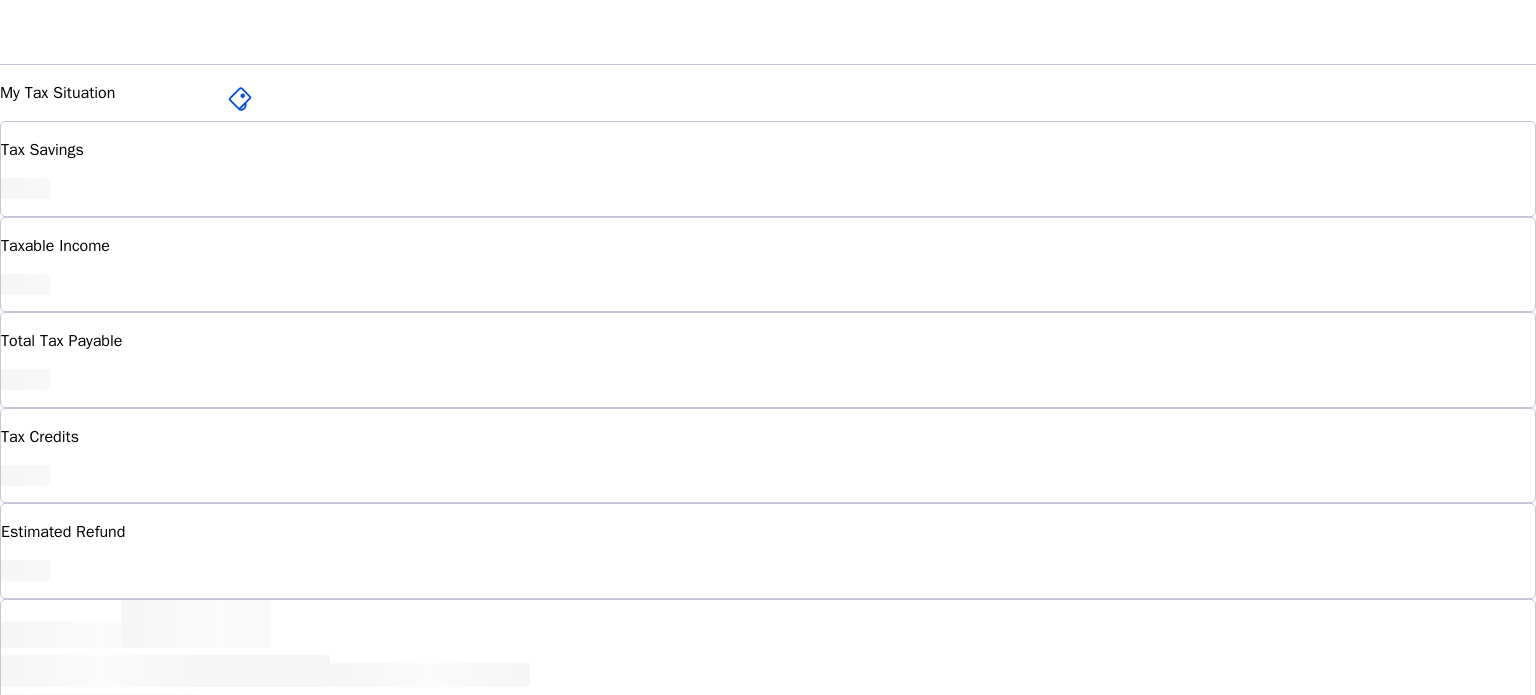 click on "FY 2025-26" at bounding box center (276, 190) 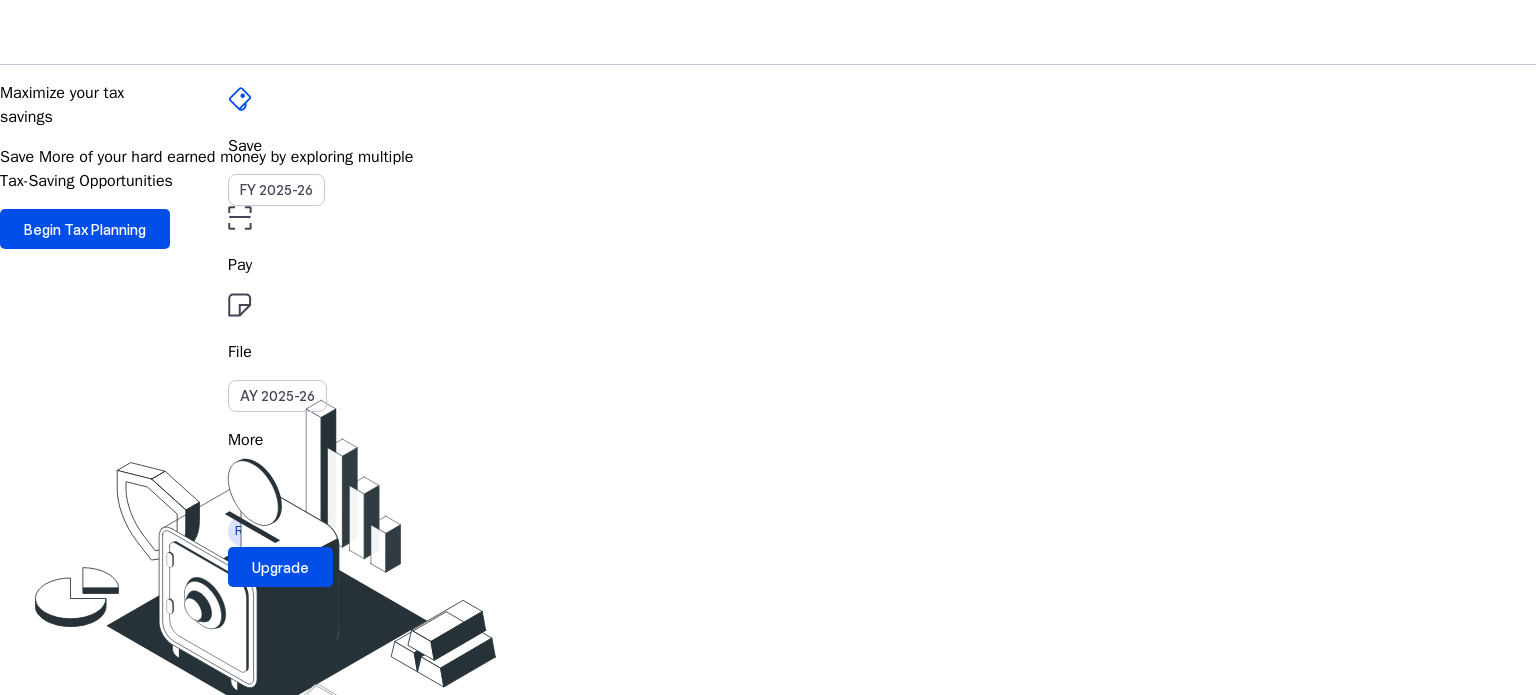 click on "FY 2025-26" at bounding box center (276, 190) 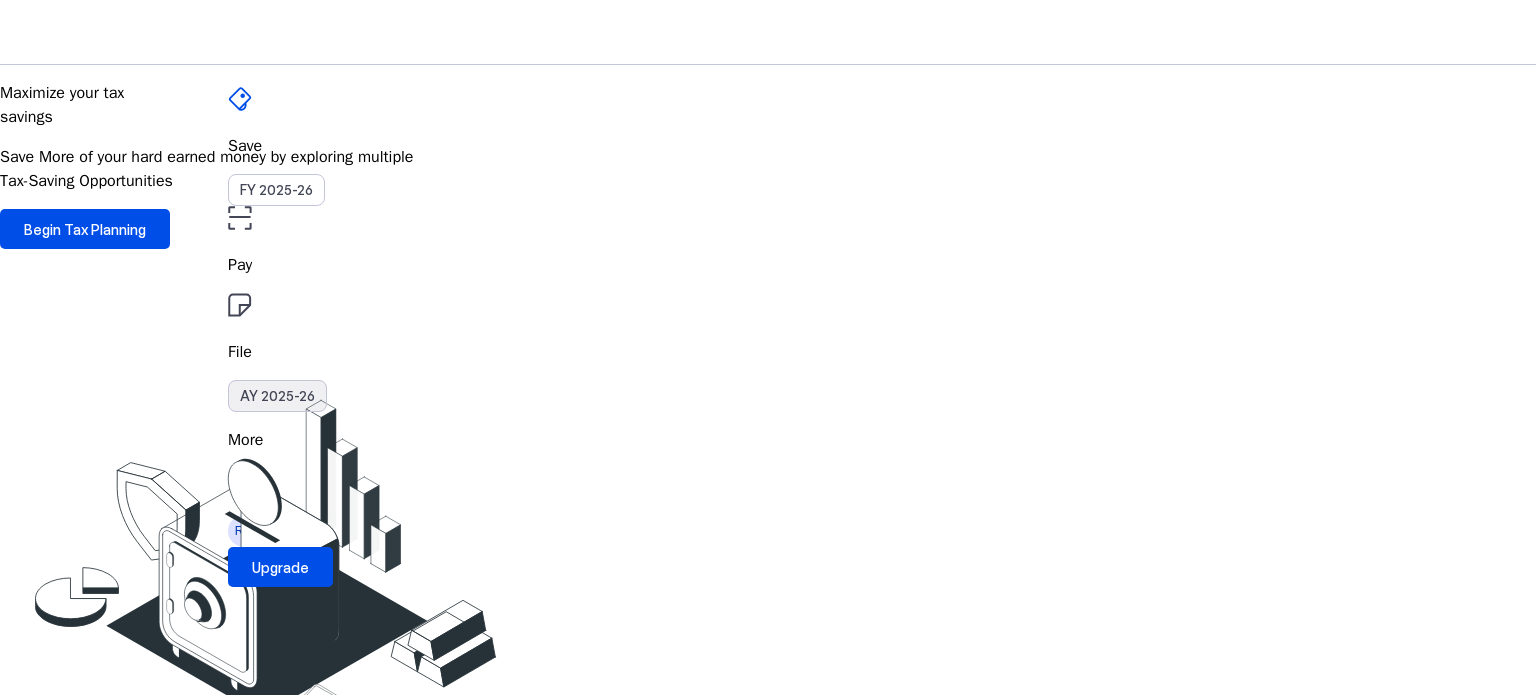 click on "AY 2025-26" at bounding box center [277, 396] 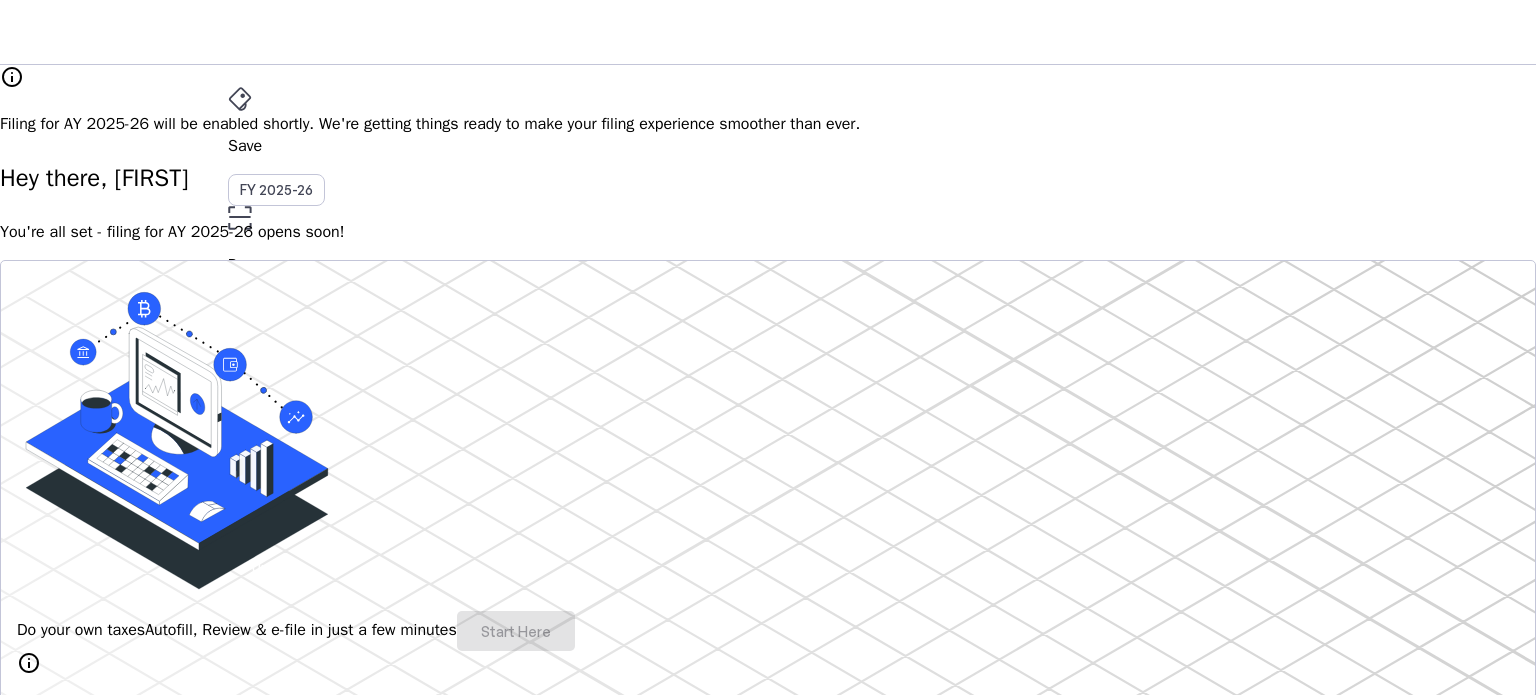 click on "File" at bounding box center [768, 352] 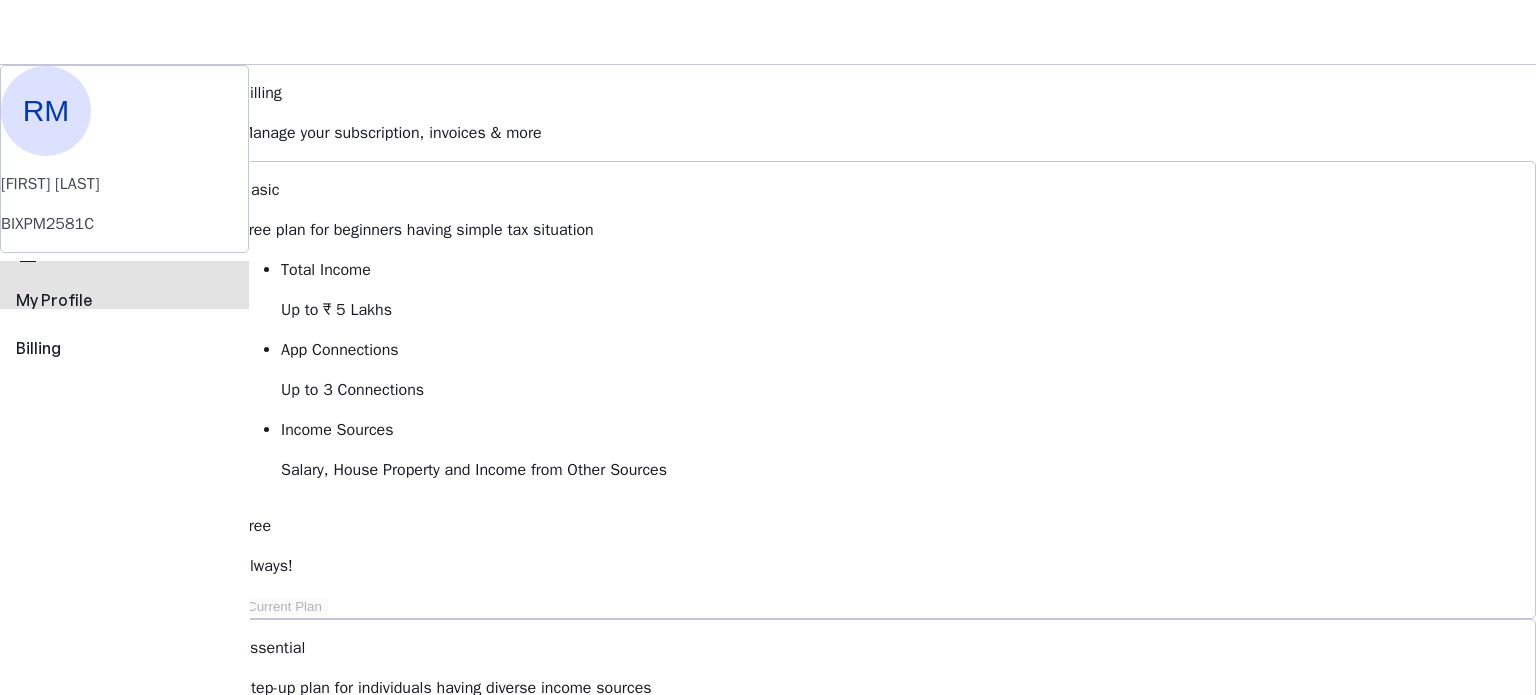 click on "My Profile" at bounding box center [124, 300] 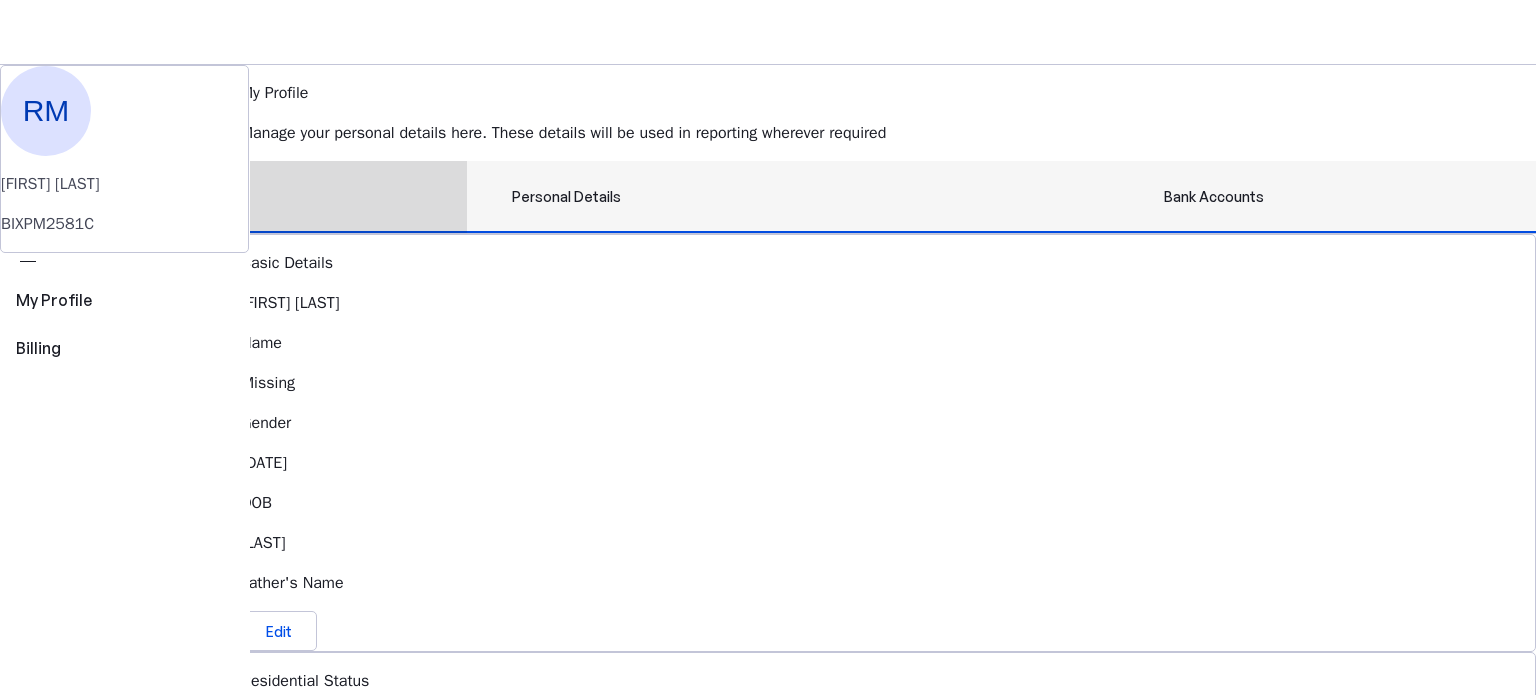 click on "Bank Accounts" at bounding box center [1214, 197] 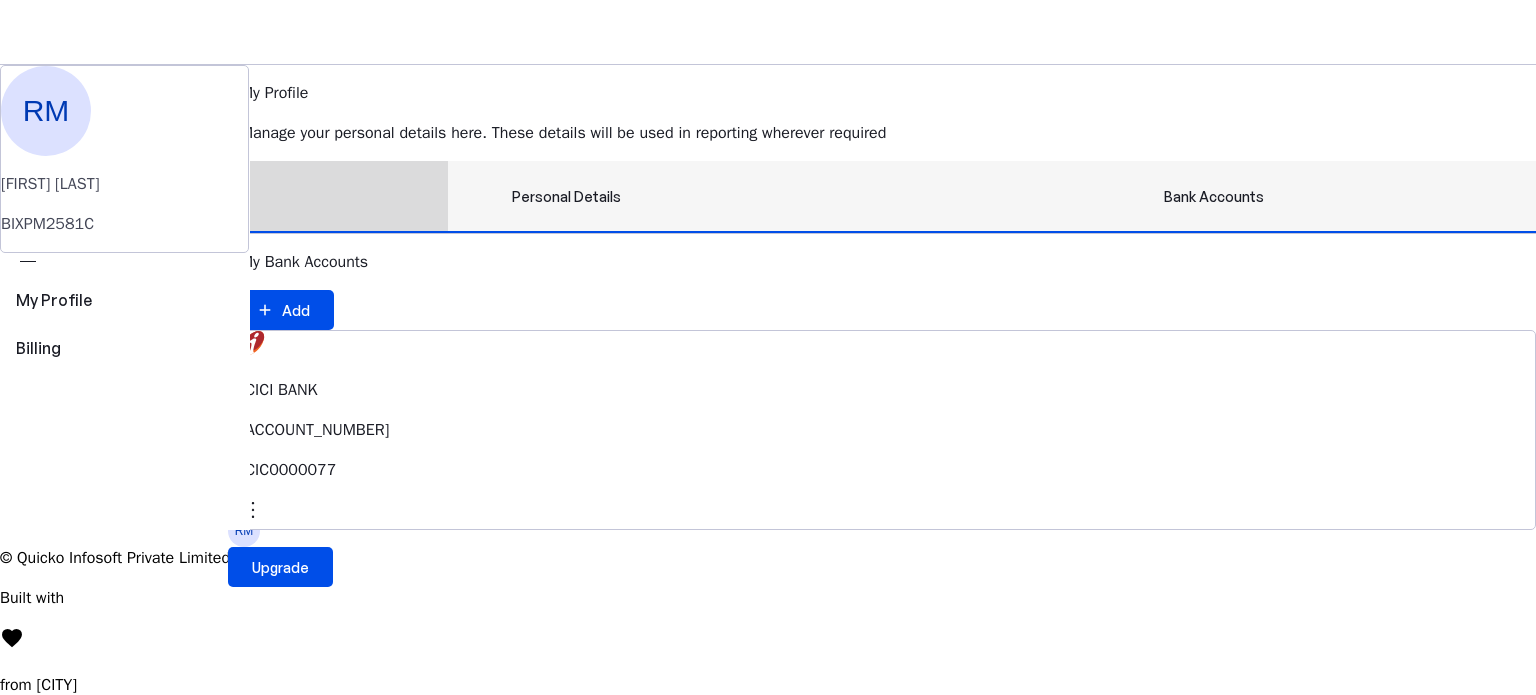click on "Personal Details" at bounding box center [566, 197] 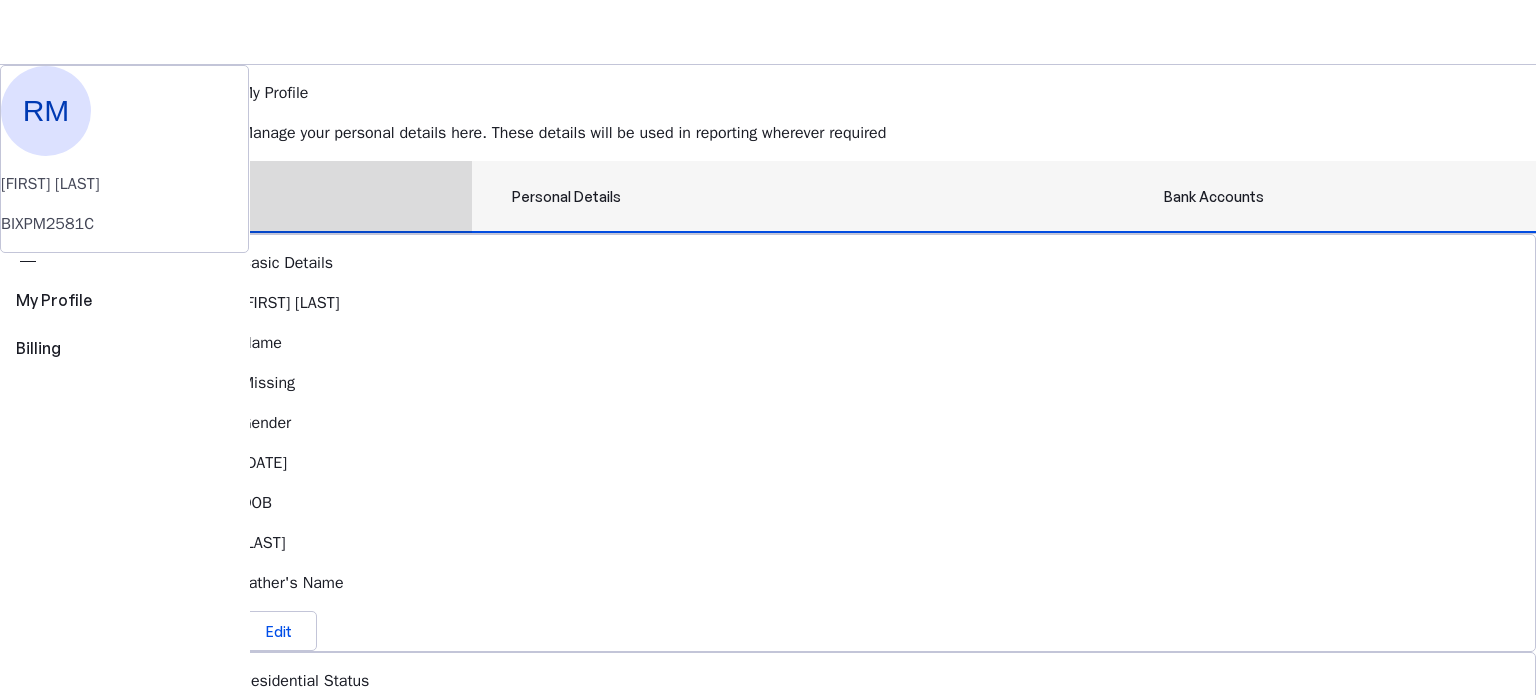 click on "Bank Accounts" at bounding box center (1214, 197) 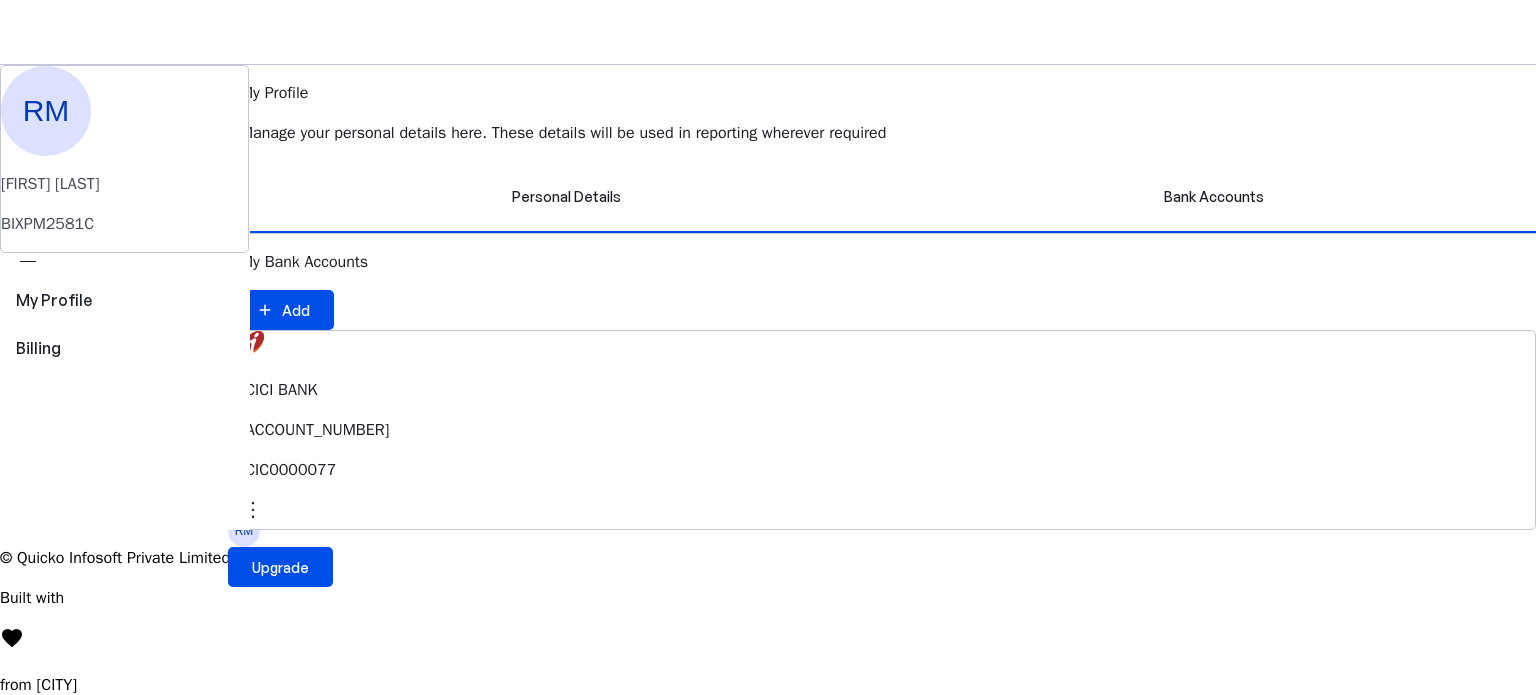 click on "ICICI BANK  007701528960  ICIC0000077" at bounding box center (888, 406) 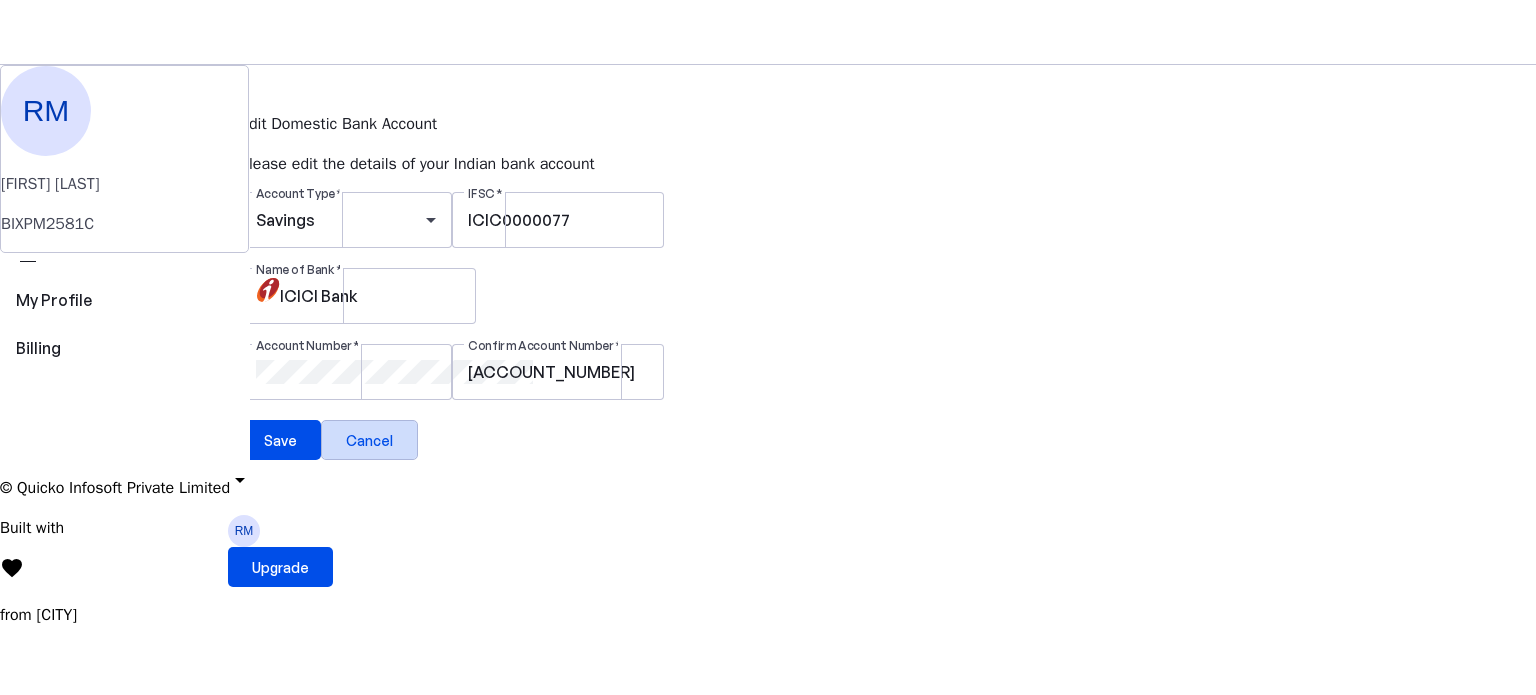 click at bounding box center [369, 440] 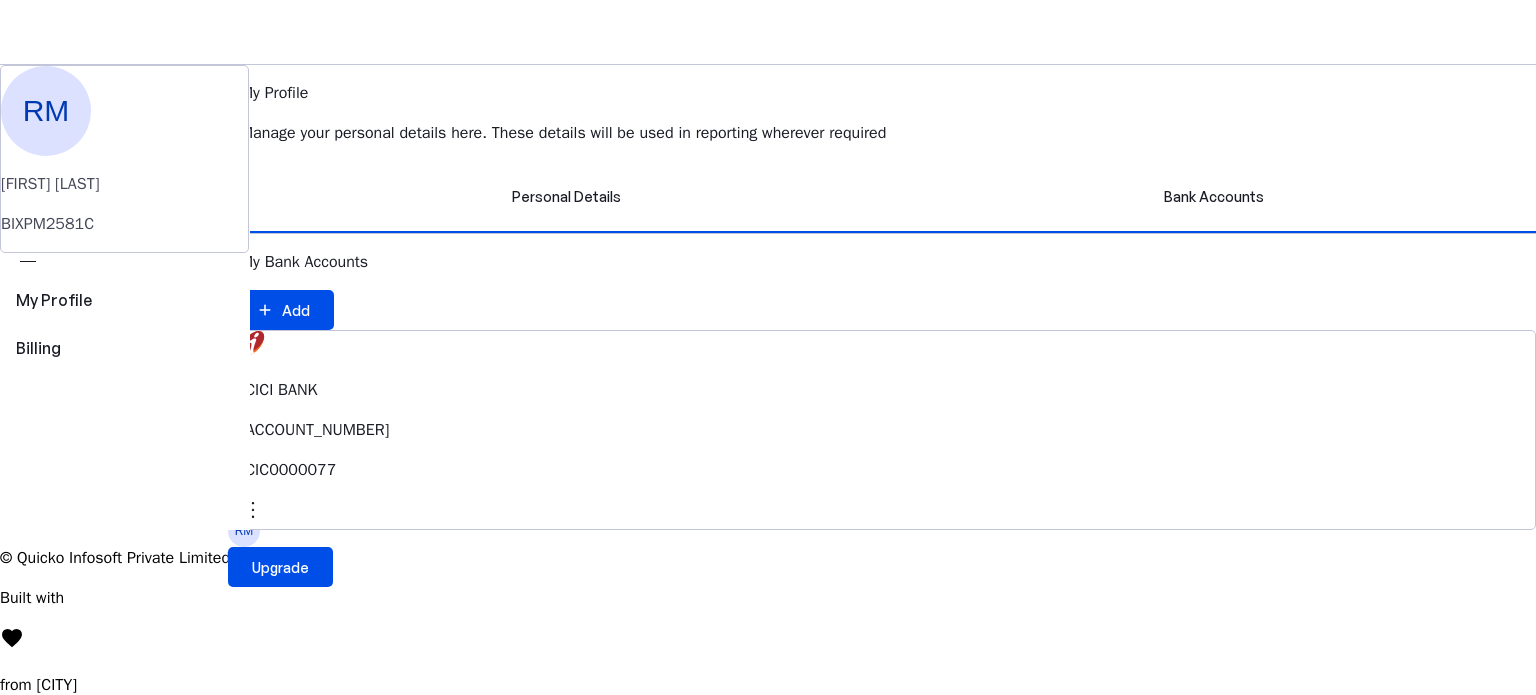 click on "AY 2025-26" at bounding box center (277, 396) 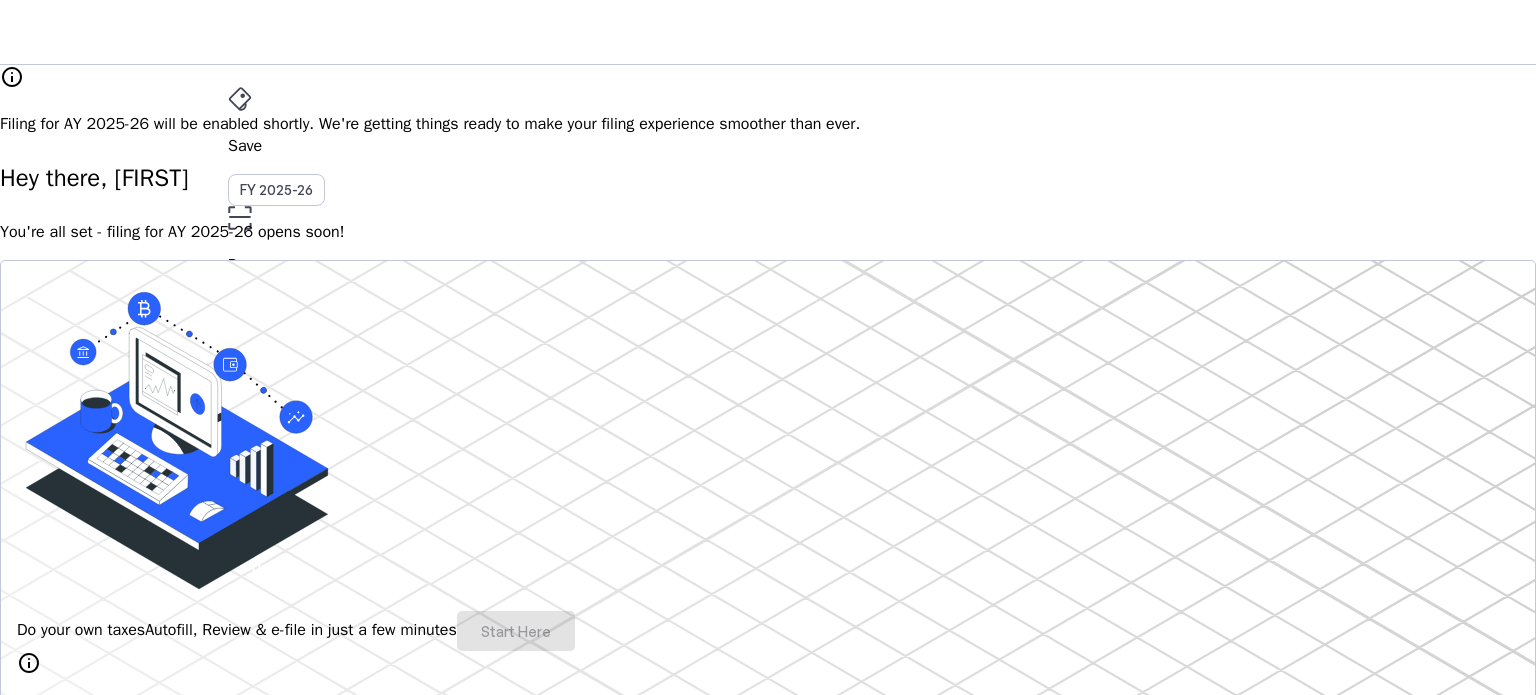 click on "Do your own taxes   Autofill, Review & e-file in just a few minutes   Start Here" at bounding box center (768, 631) 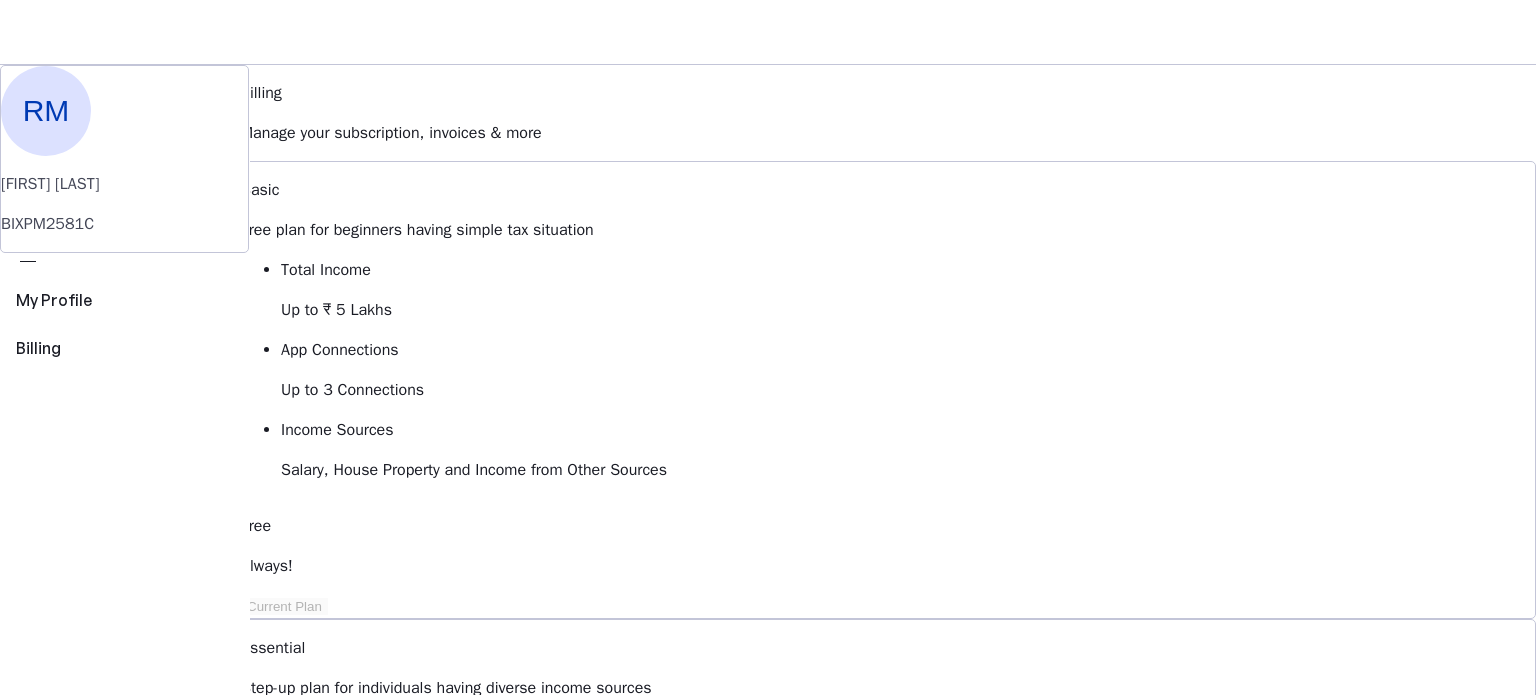 click on "More" at bounding box center (768, 440) 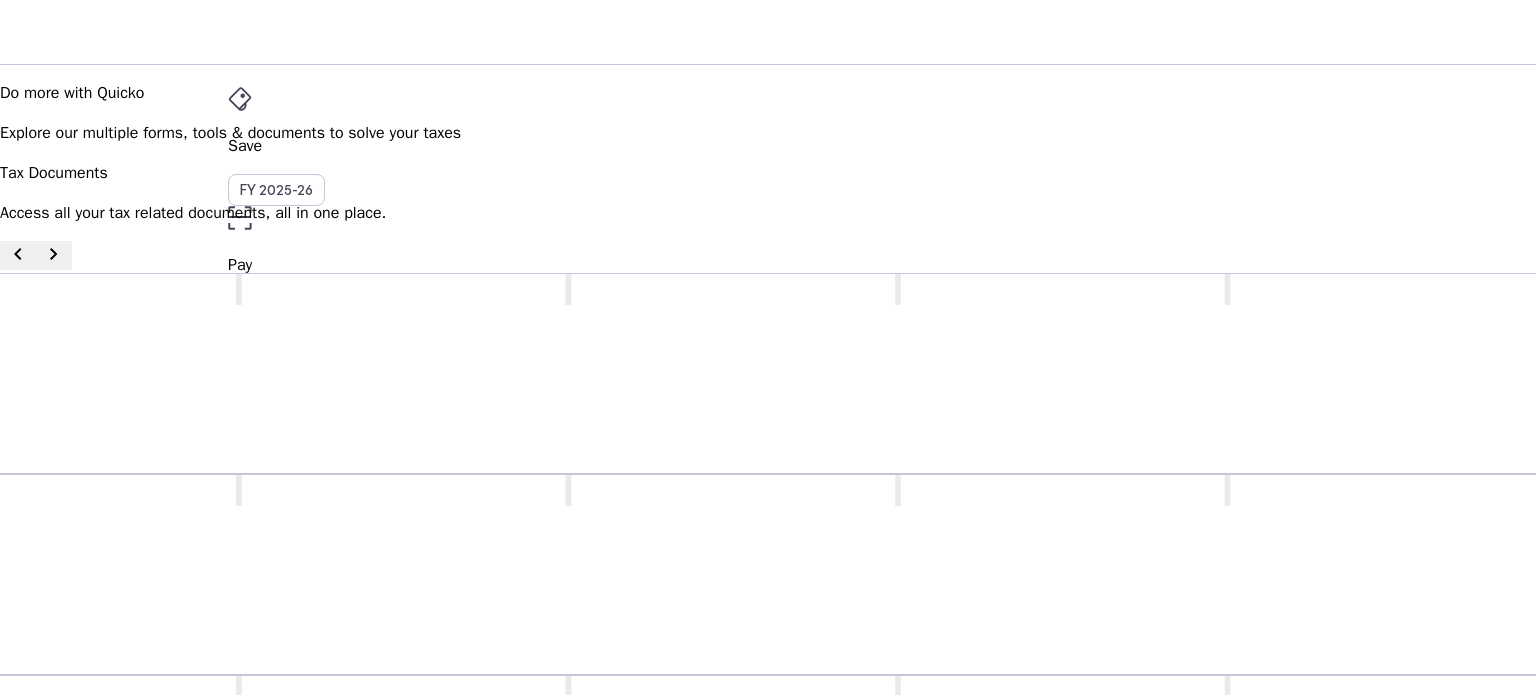 drag, startPoint x: 1529, startPoint y: 108, endPoint x: 1534, endPoint y: 266, distance: 158.0791 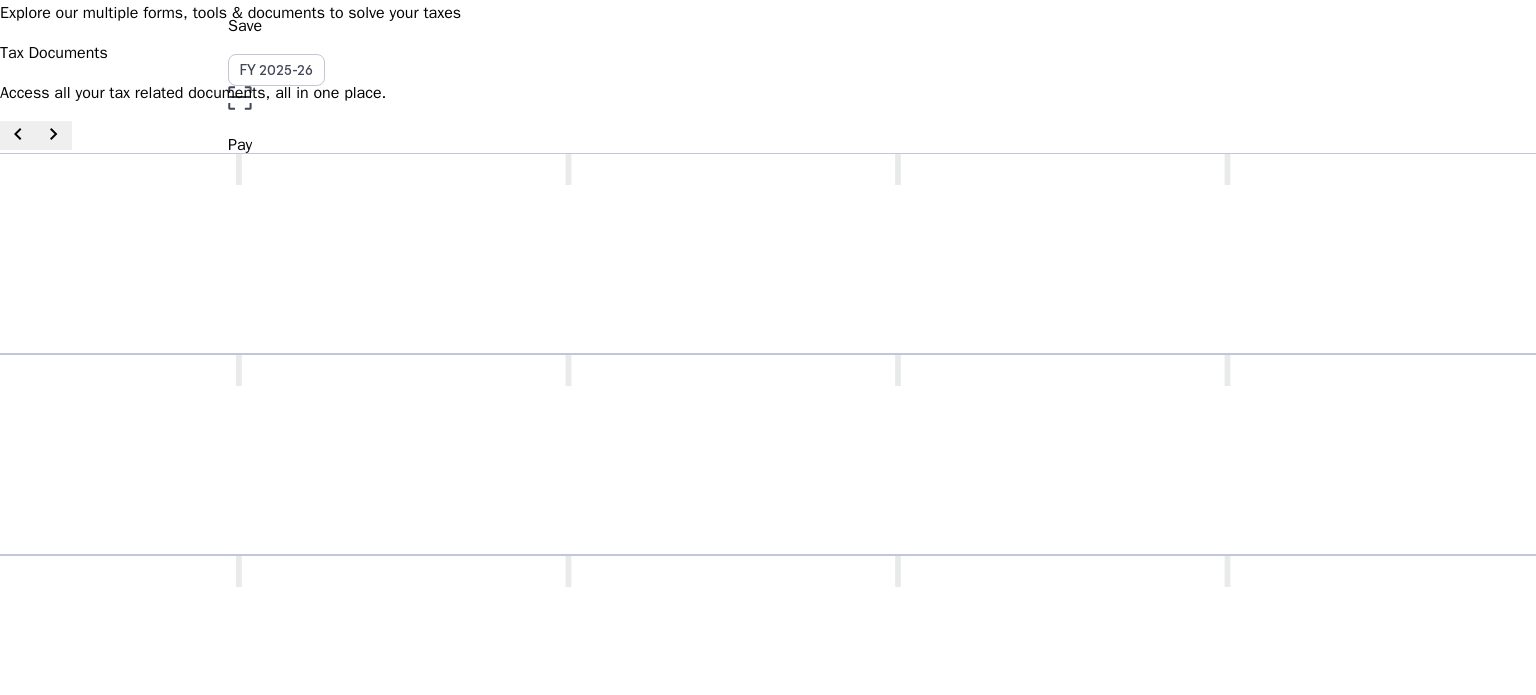 scroll, scrollTop: 0, scrollLeft: 0, axis: both 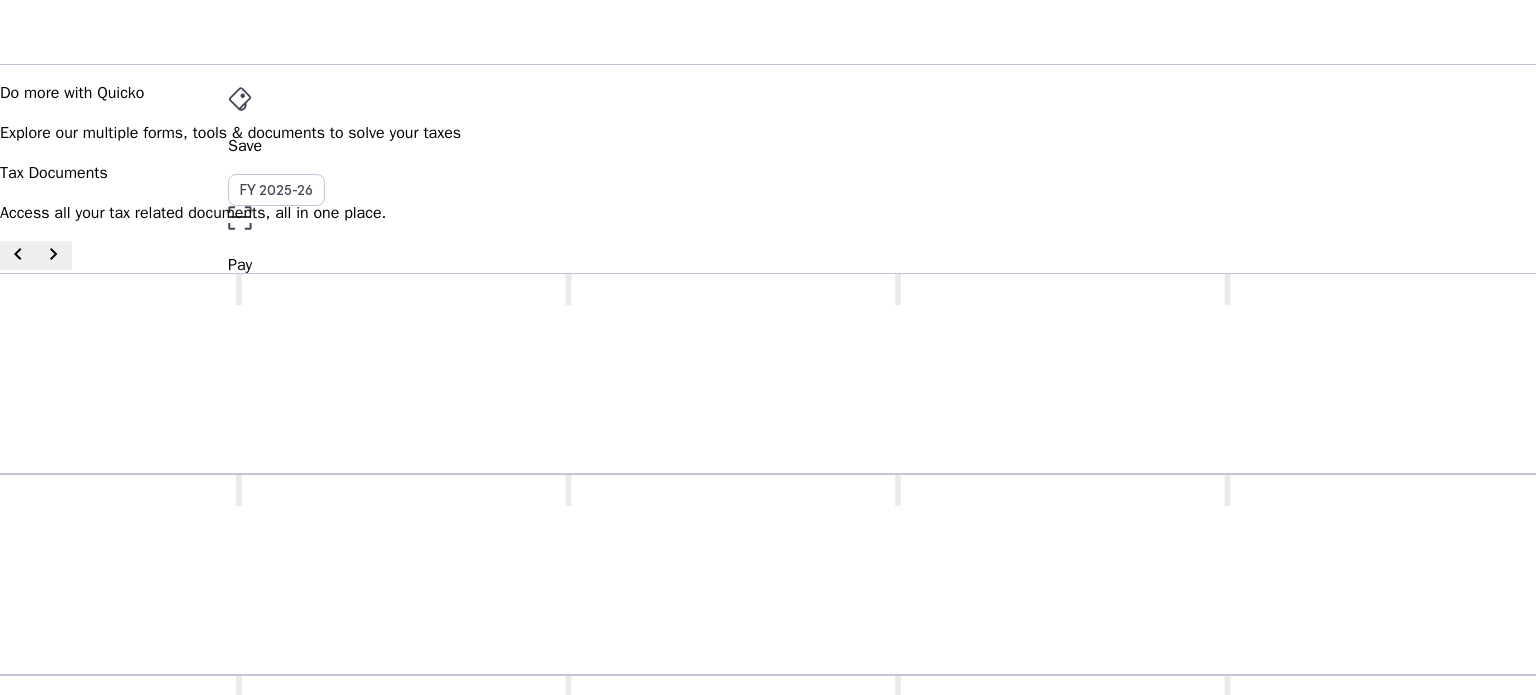 click on "RM" at bounding box center [244, 531] 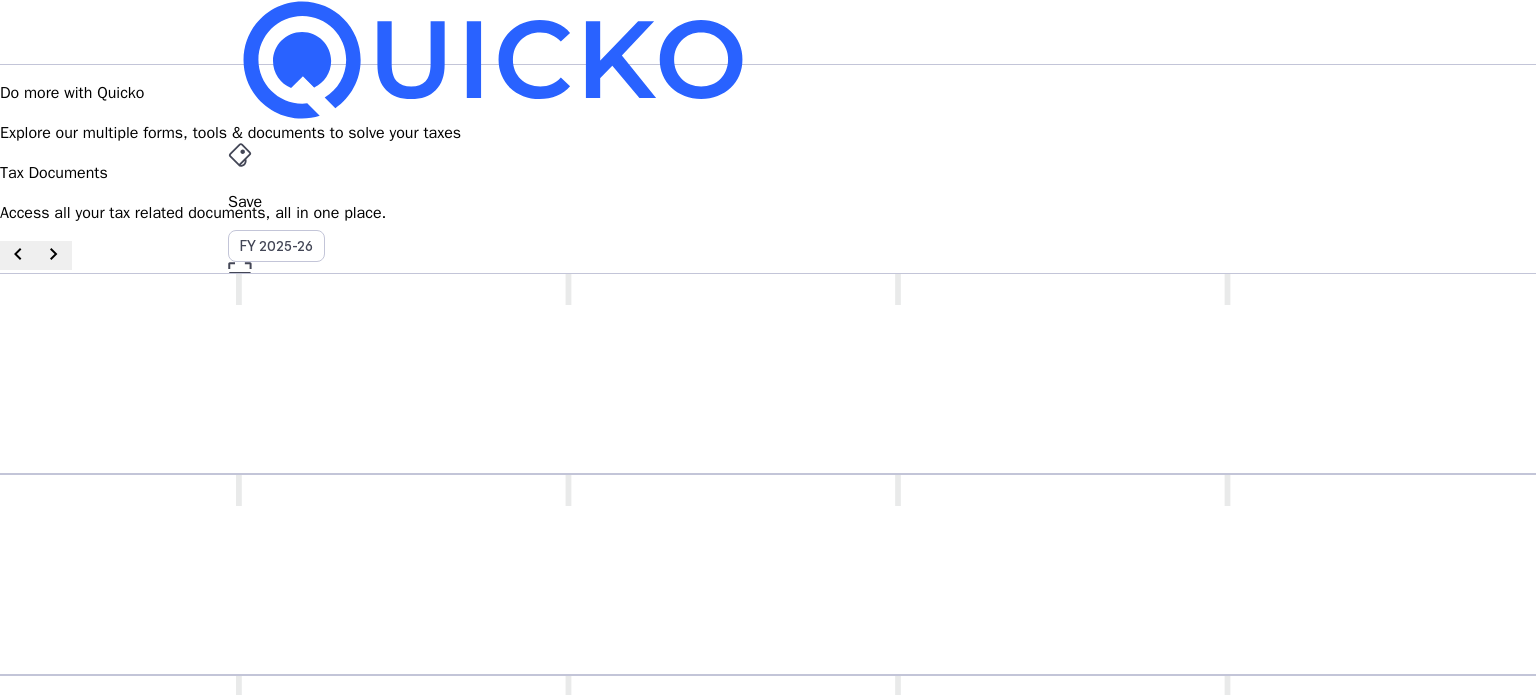 click on "RM" at bounding box center [244, 587] 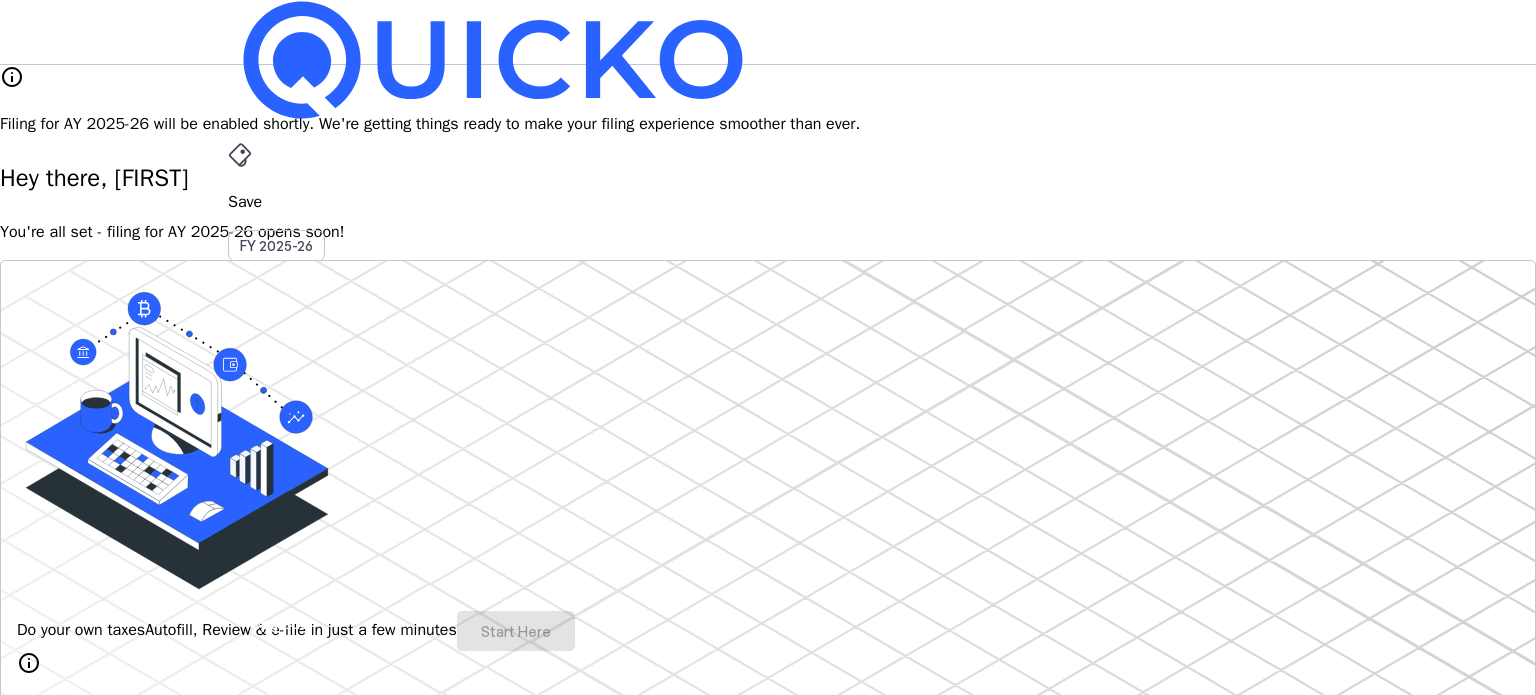 click on "Do your own taxes" at bounding box center [81, 630] 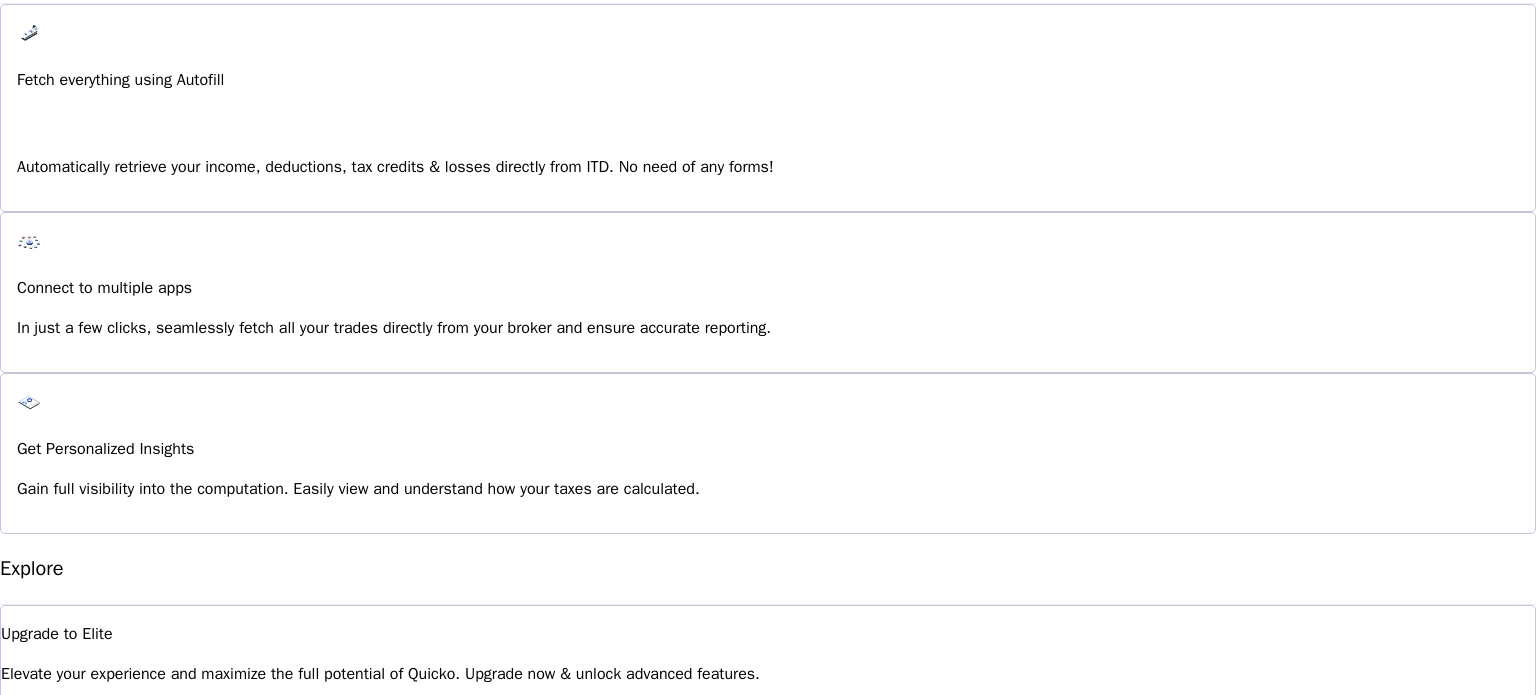 scroll, scrollTop: 1600, scrollLeft: 0, axis: vertical 